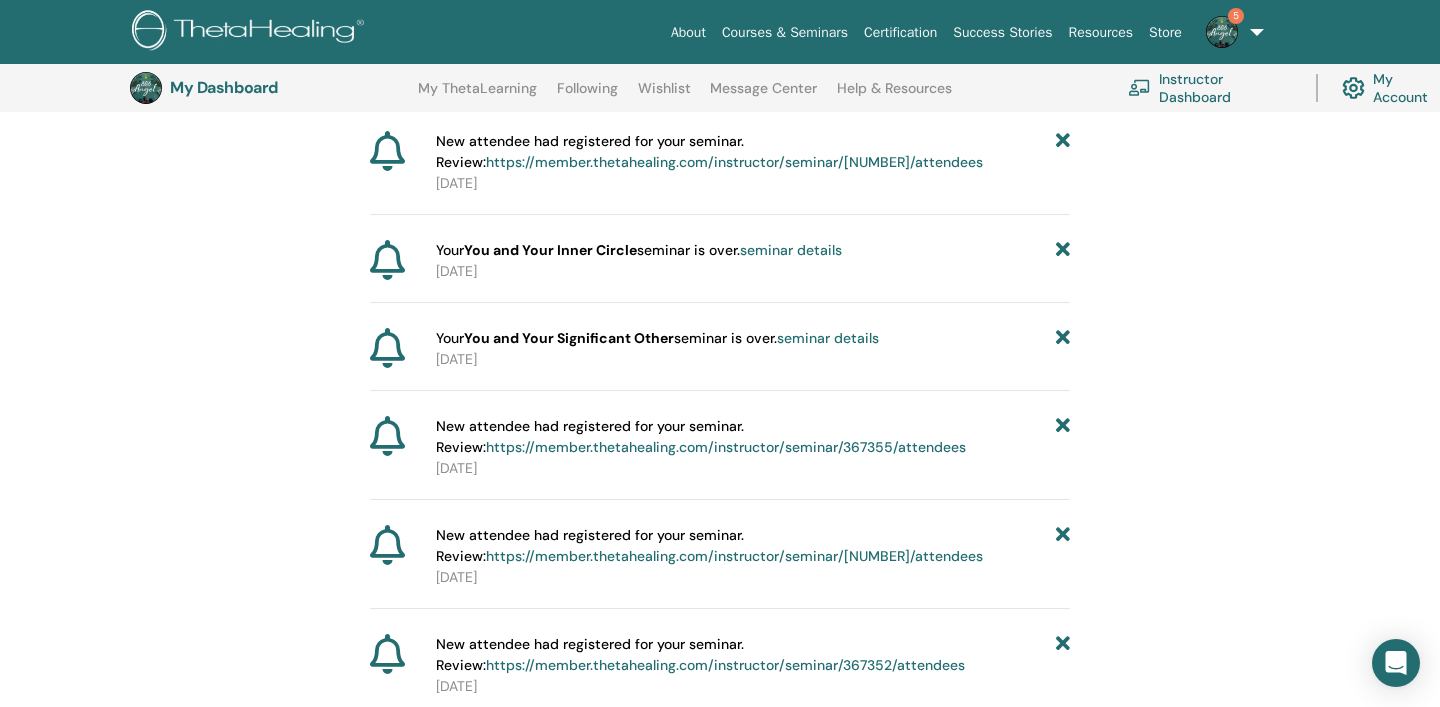 scroll, scrollTop: 0, scrollLeft: 0, axis: both 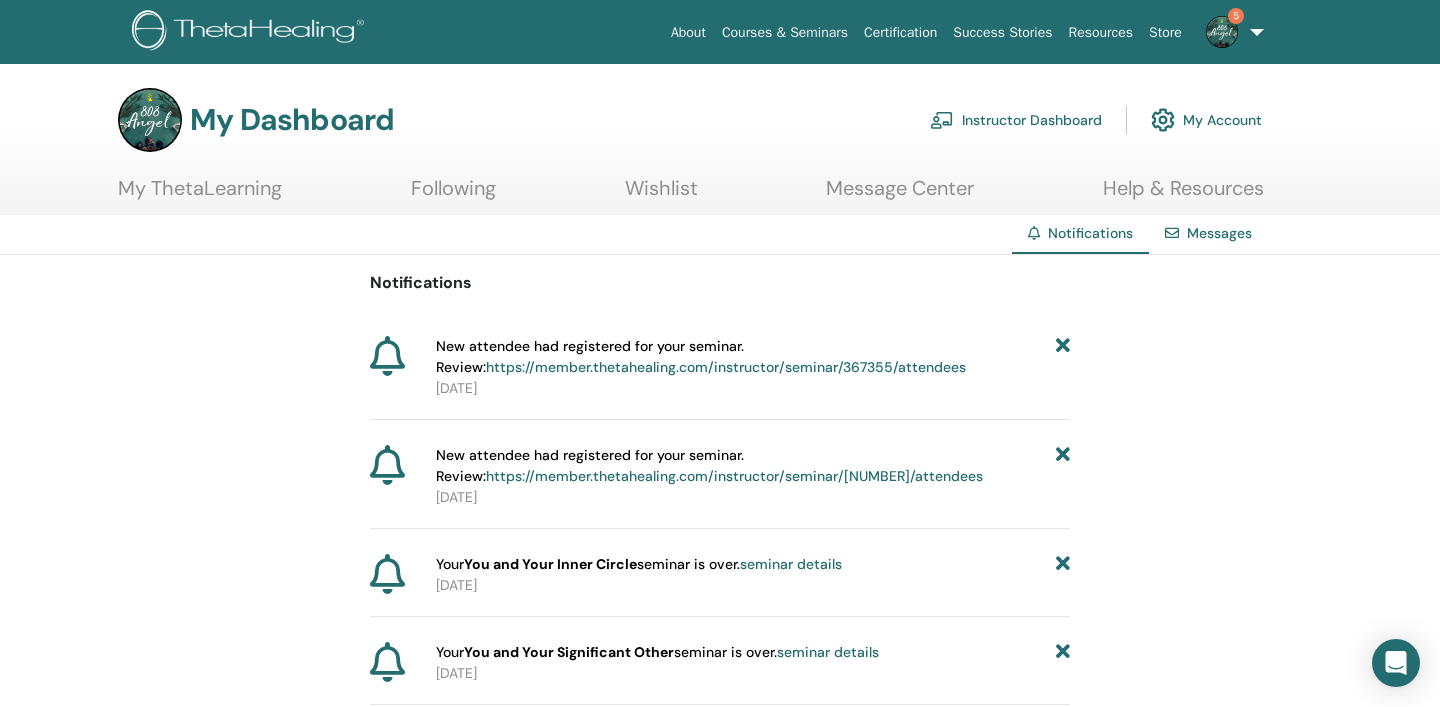 click on "Instructor Dashboard" at bounding box center [1016, 120] 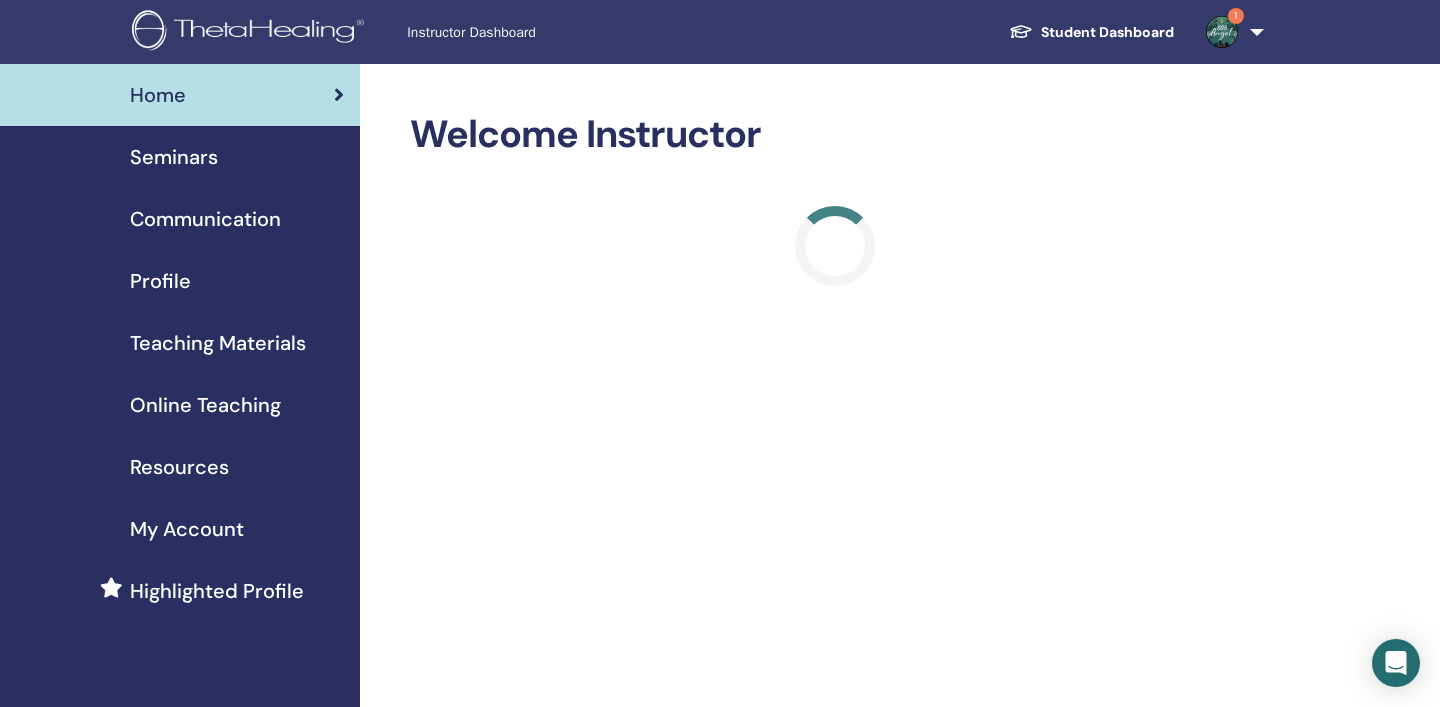 scroll, scrollTop: 0, scrollLeft: 0, axis: both 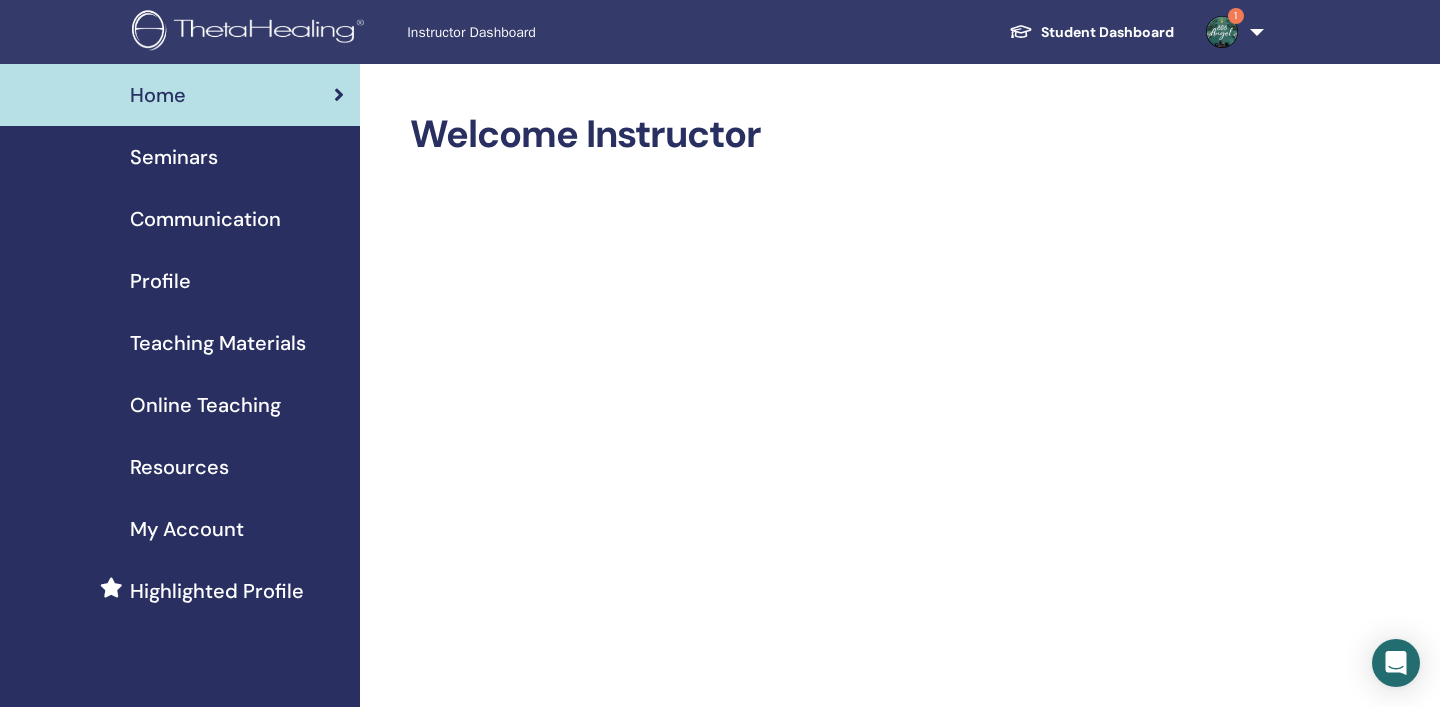 click on "Seminars" at bounding box center (174, 157) 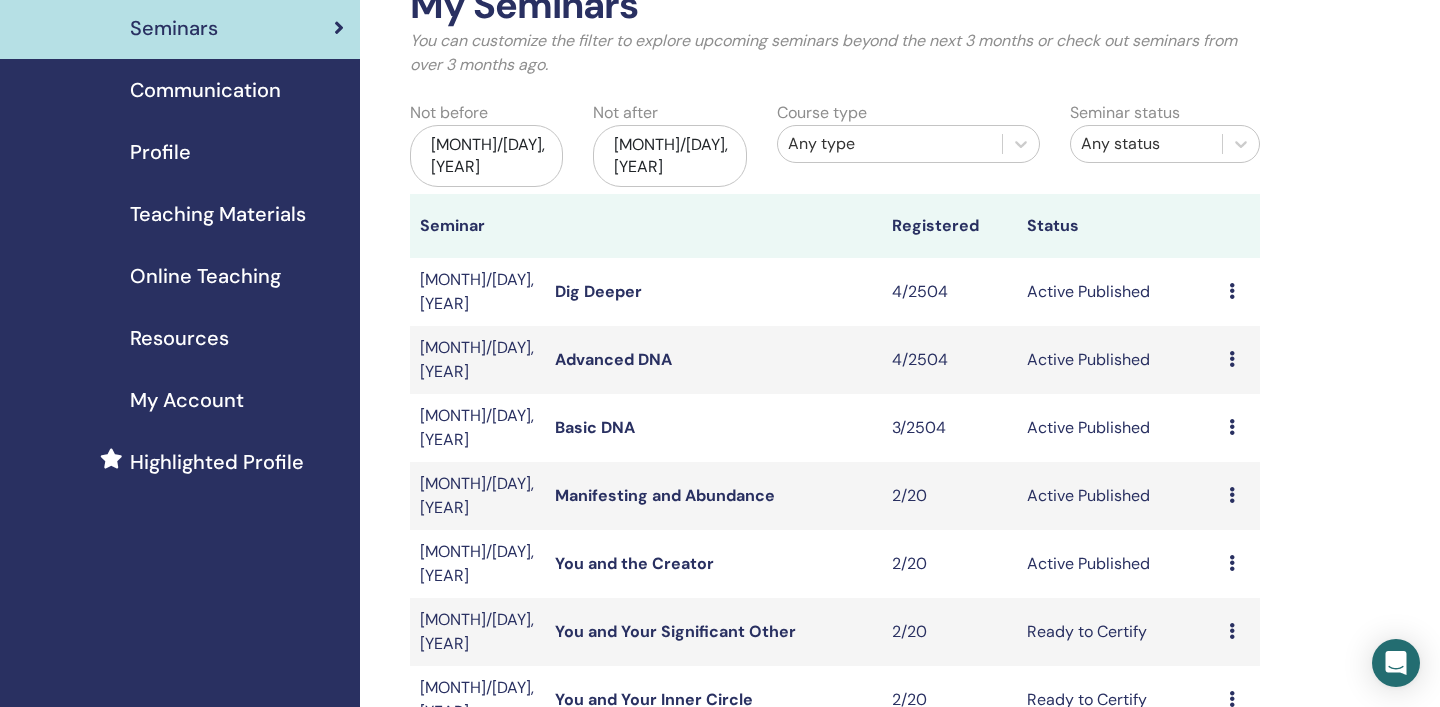 scroll, scrollTop: 130, scrollLeft: 0, axis: vertical 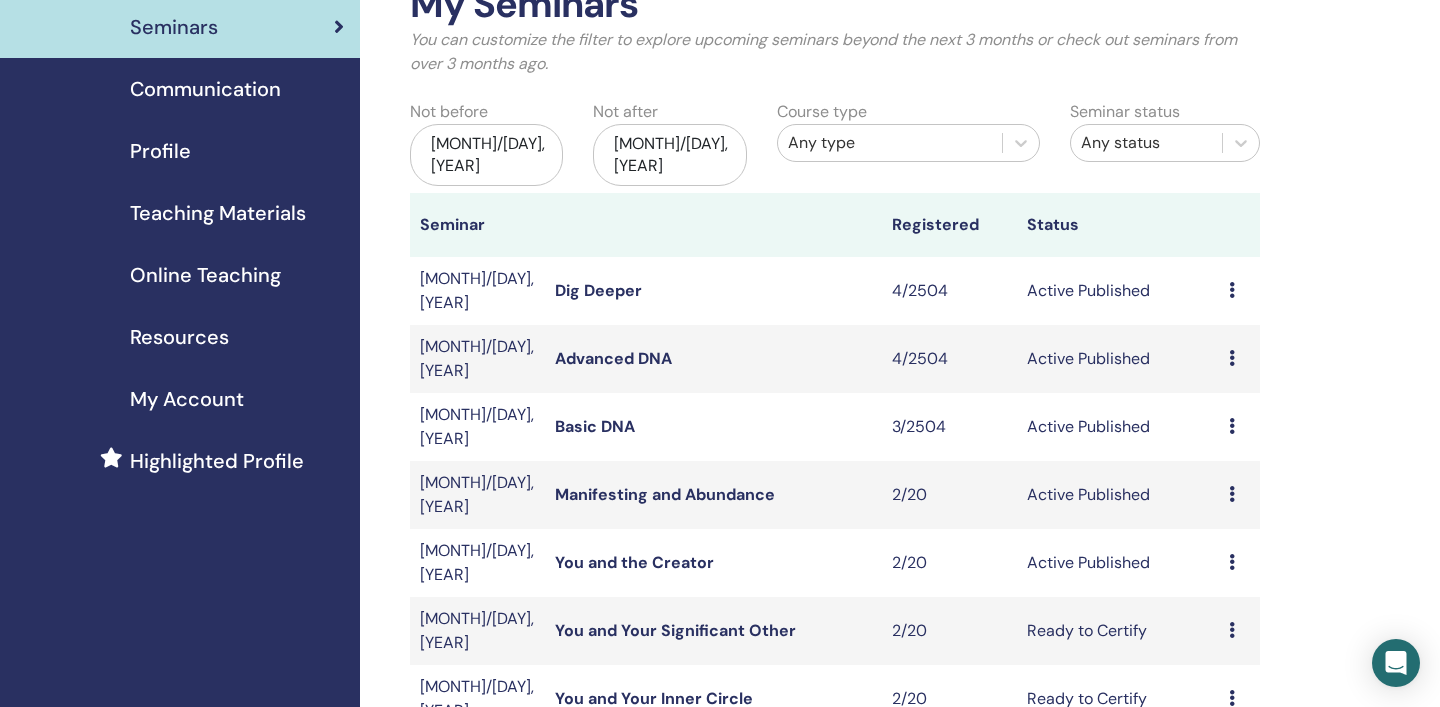 click at bounding box center (1232, 426) 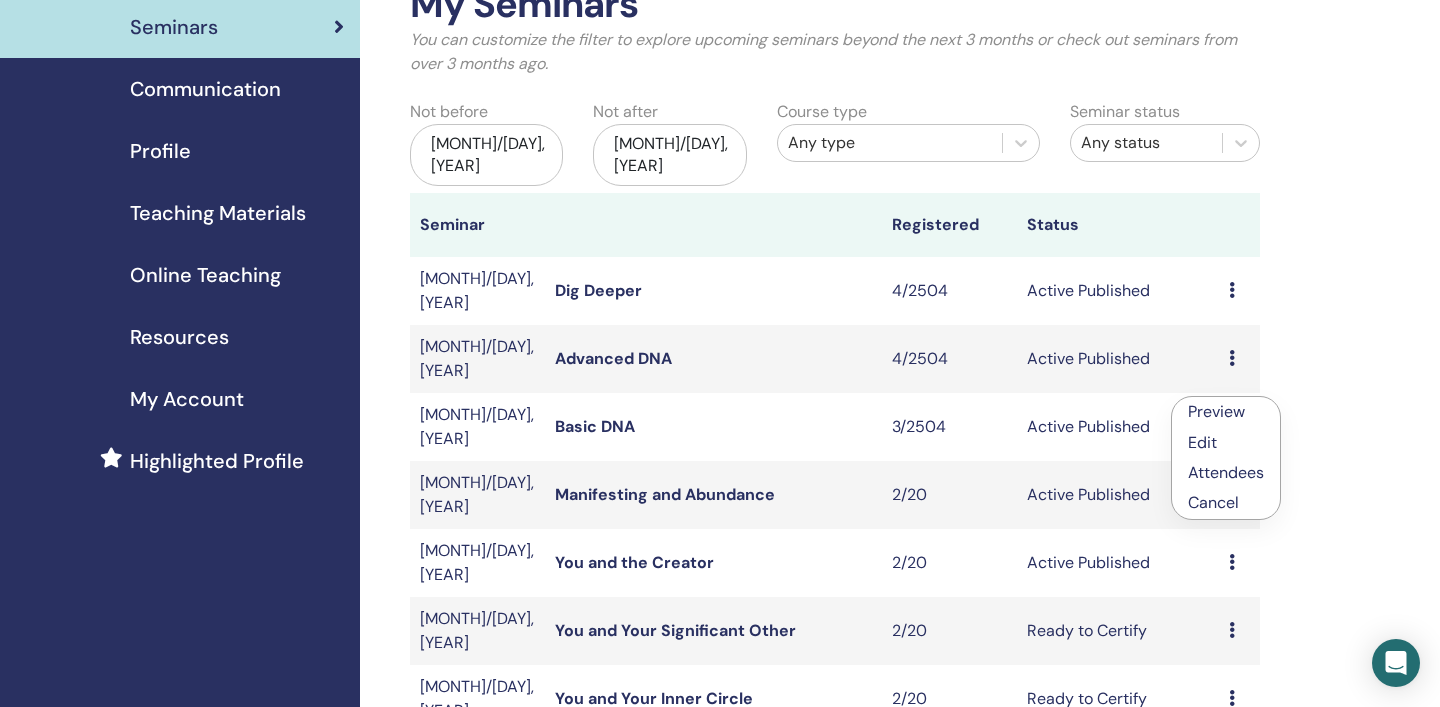 click on "Attendees" at bounding box center [1226, 472] 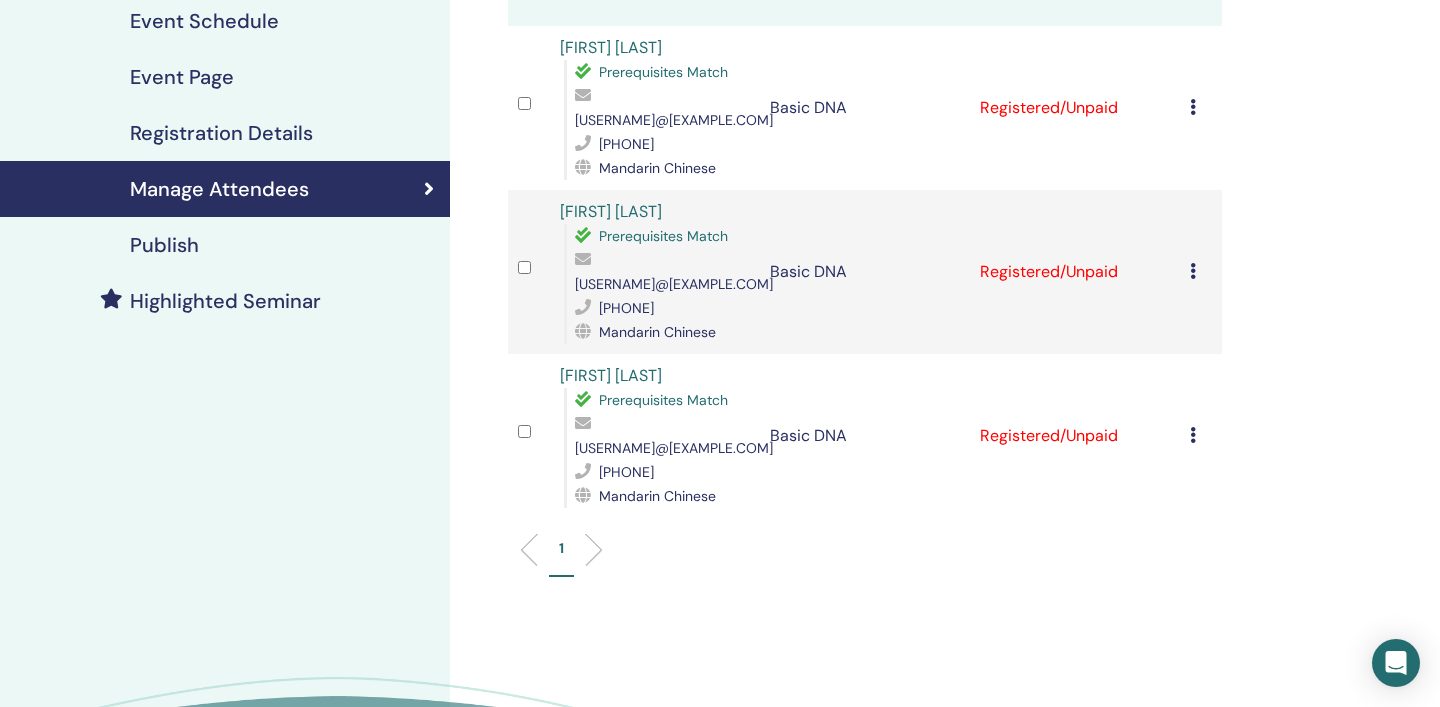 scroll, scrollTop: 292, scrollLeft: 0, axis: vertical 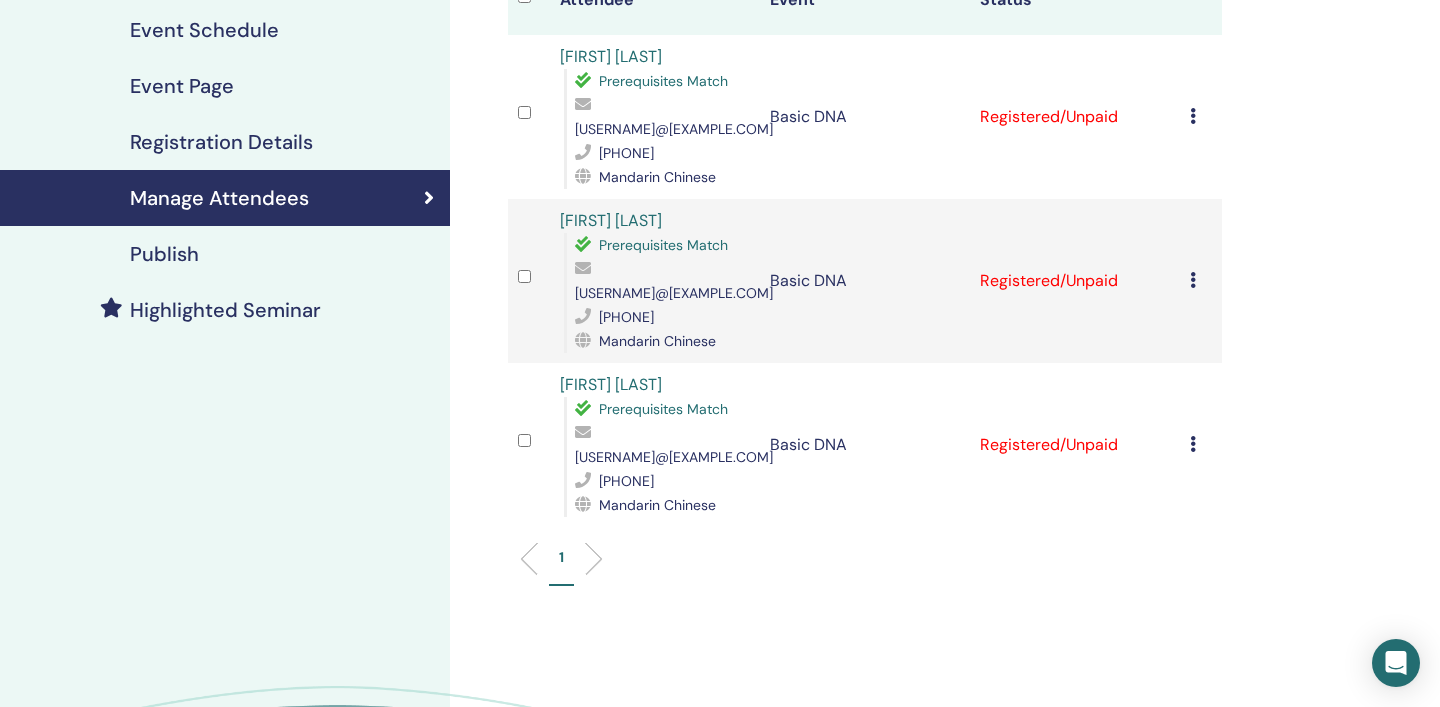 click at bounding box center (1193, 280) 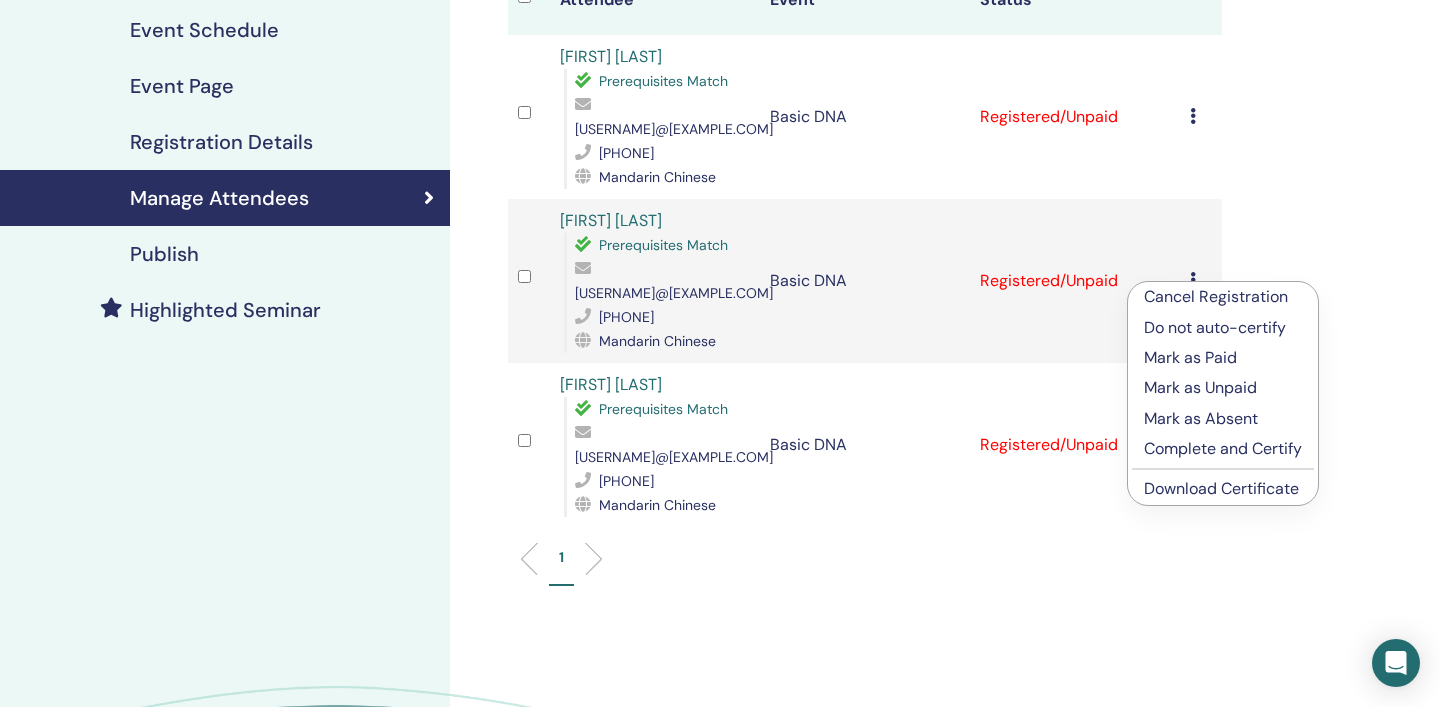 click on "Download Certificate" at bounding box center (1221, 488) 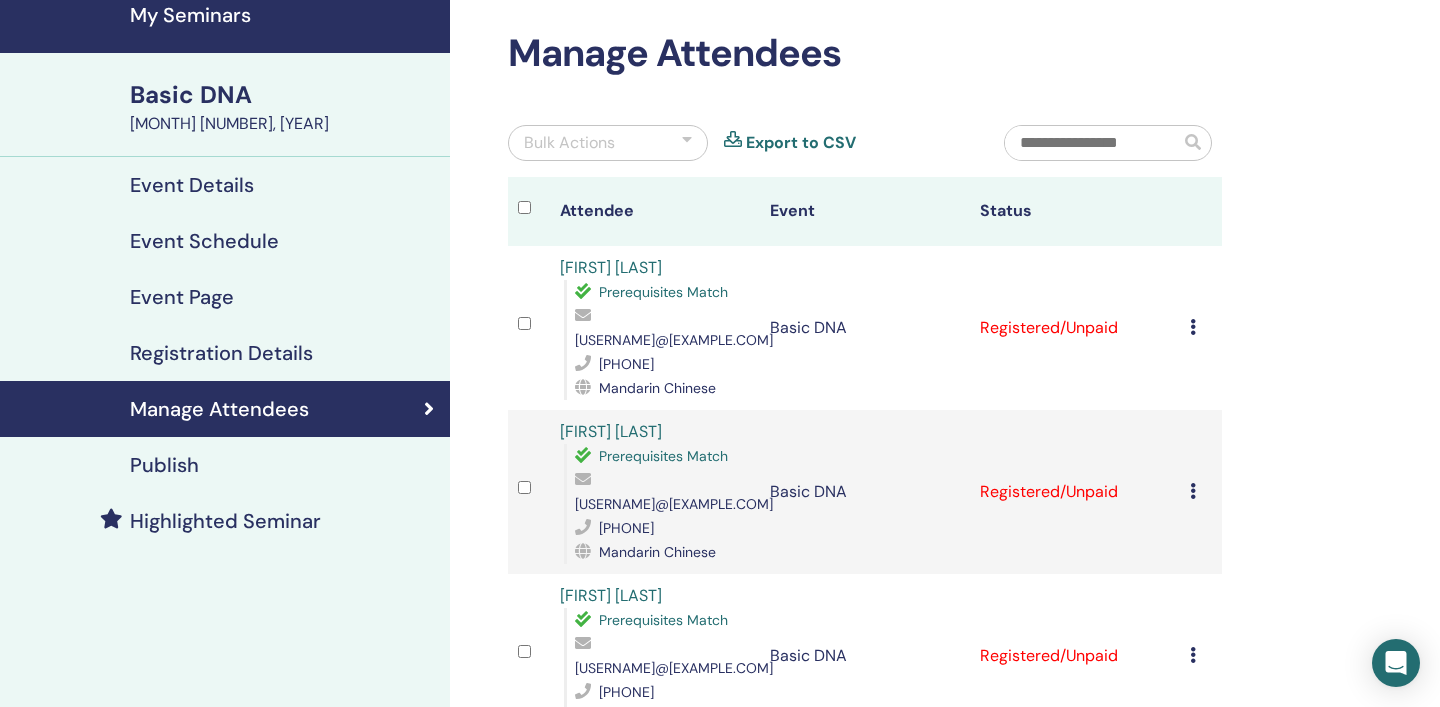 scroll, scrollTop: 79, scrollLeft: 0, axis: vertical 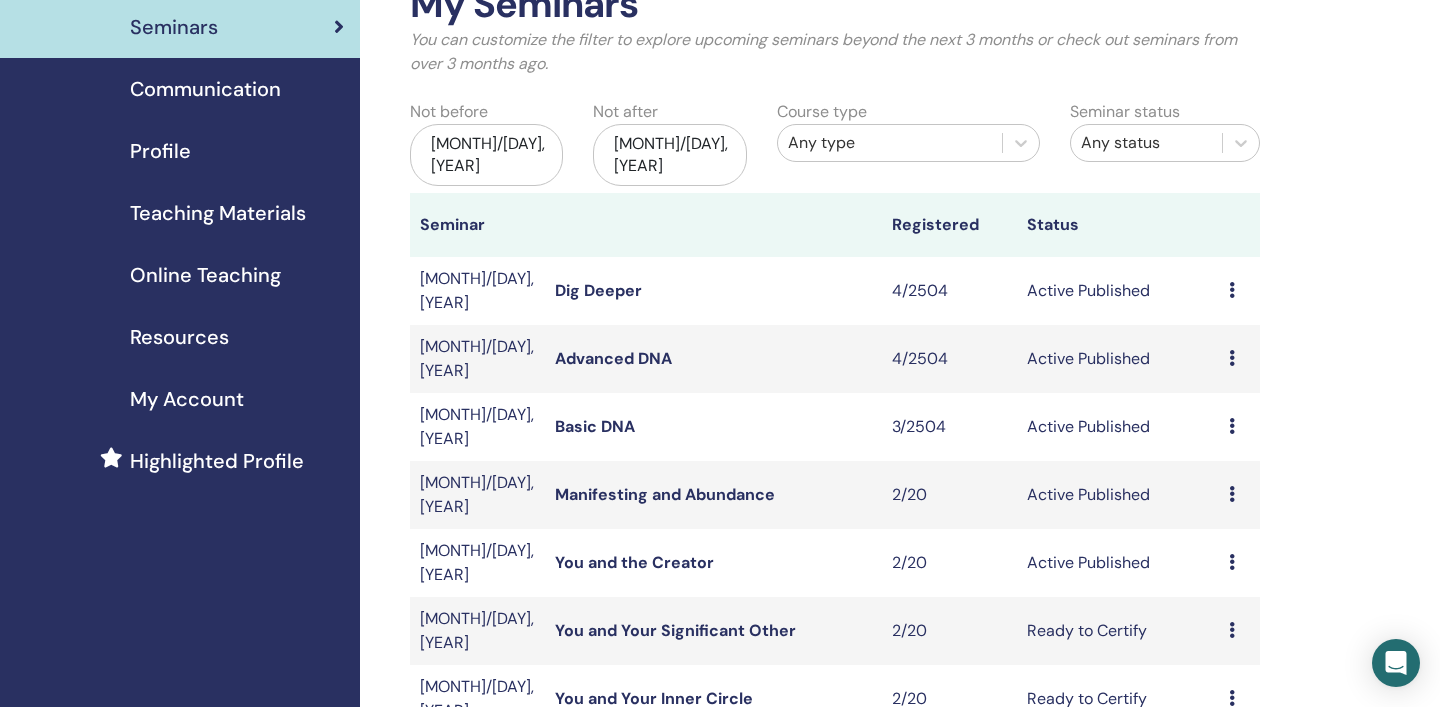 click on "Preview Edit Attendees Cancel" at bounding box center (1239, 359) 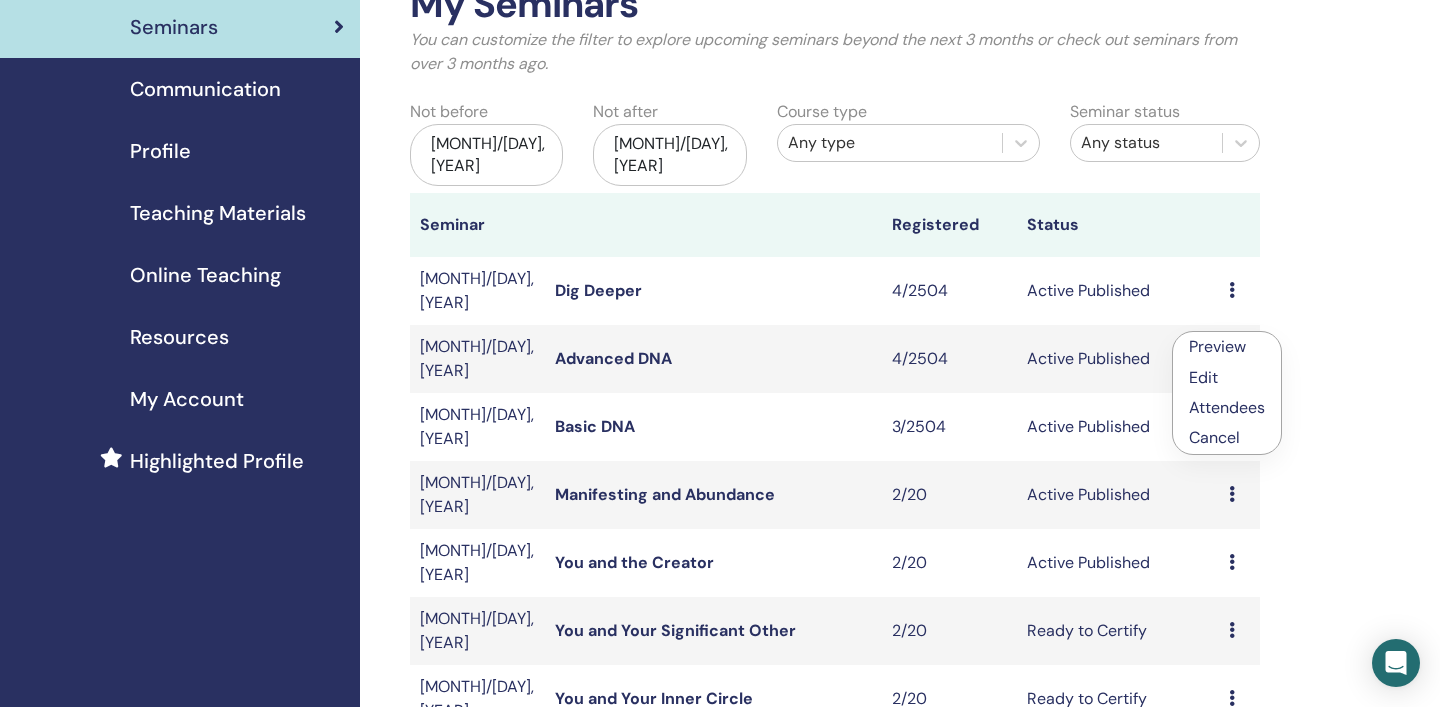 click on "Attendees" at bounding box center (1227, 407) 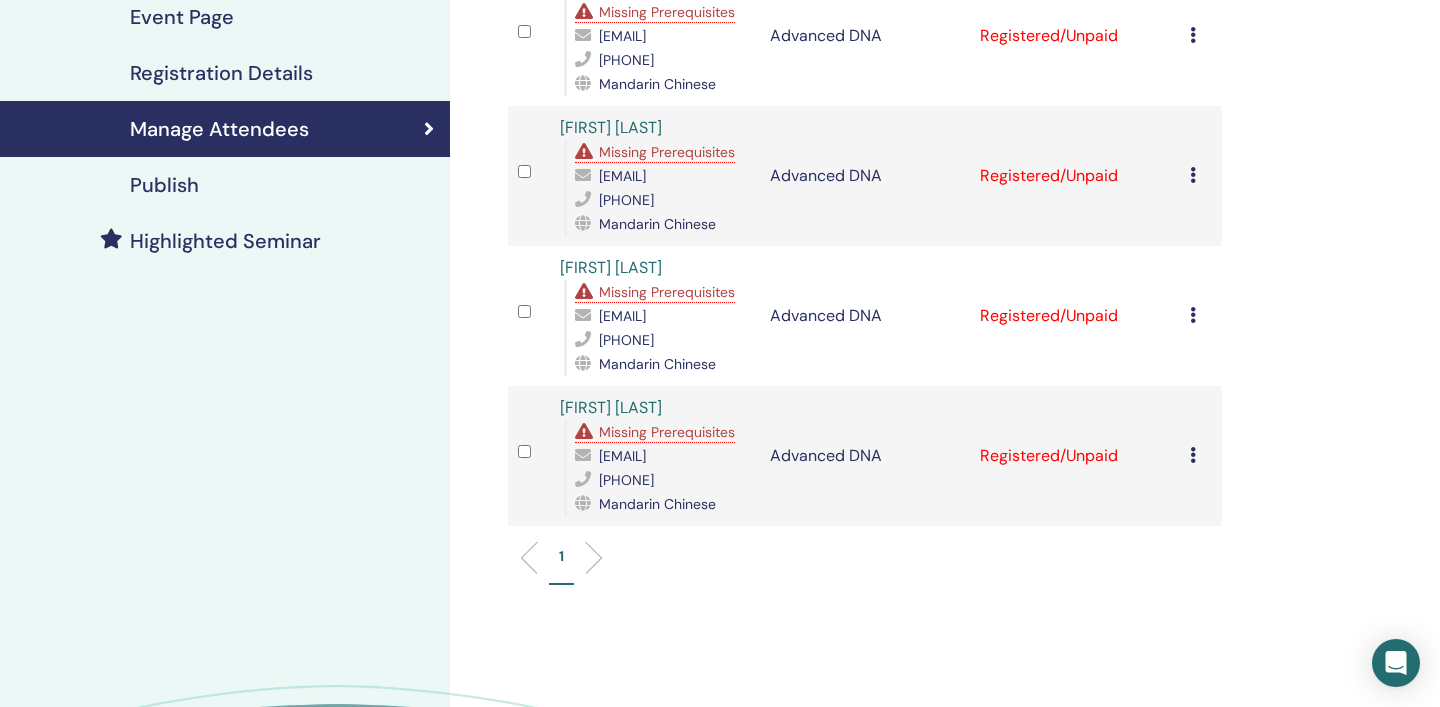 scroll, scrollTop: 395, scrollLeft: 0, axis: vertical 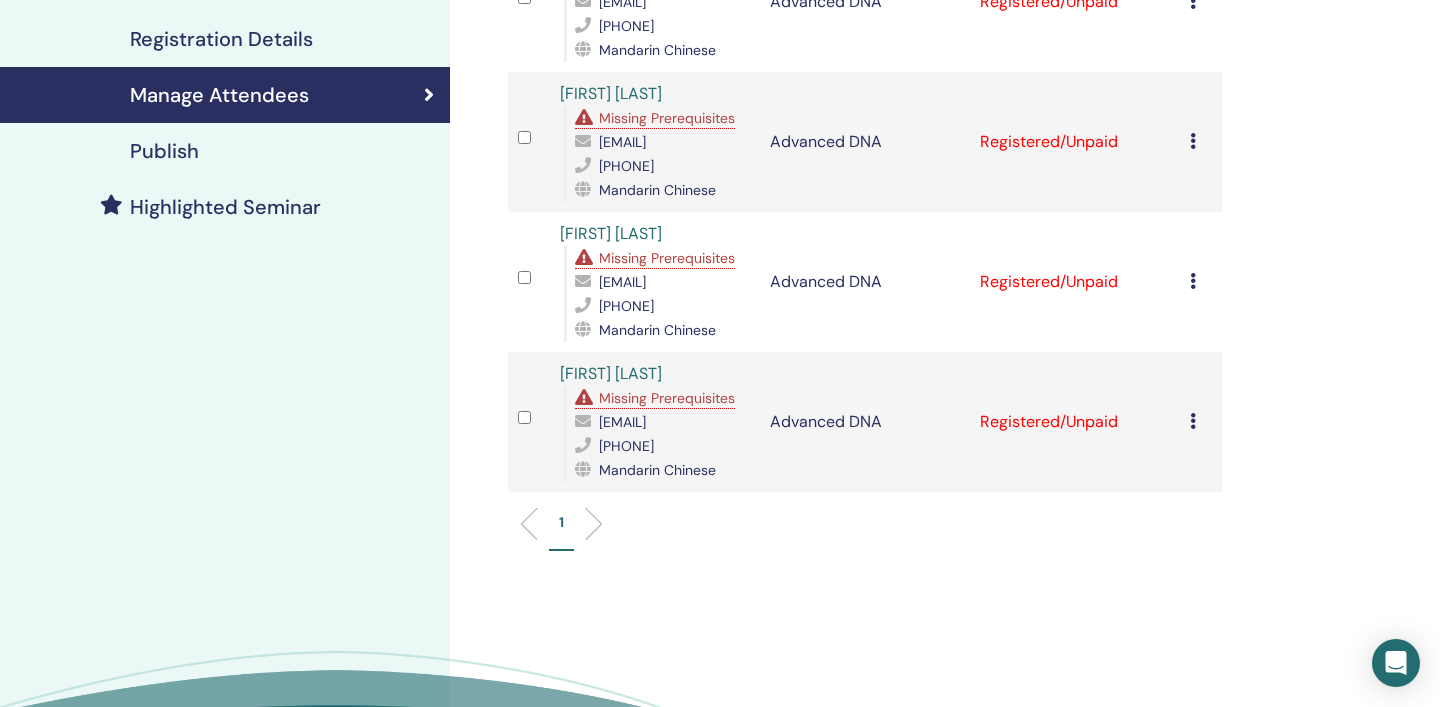click at bounding box center (1193, 281) 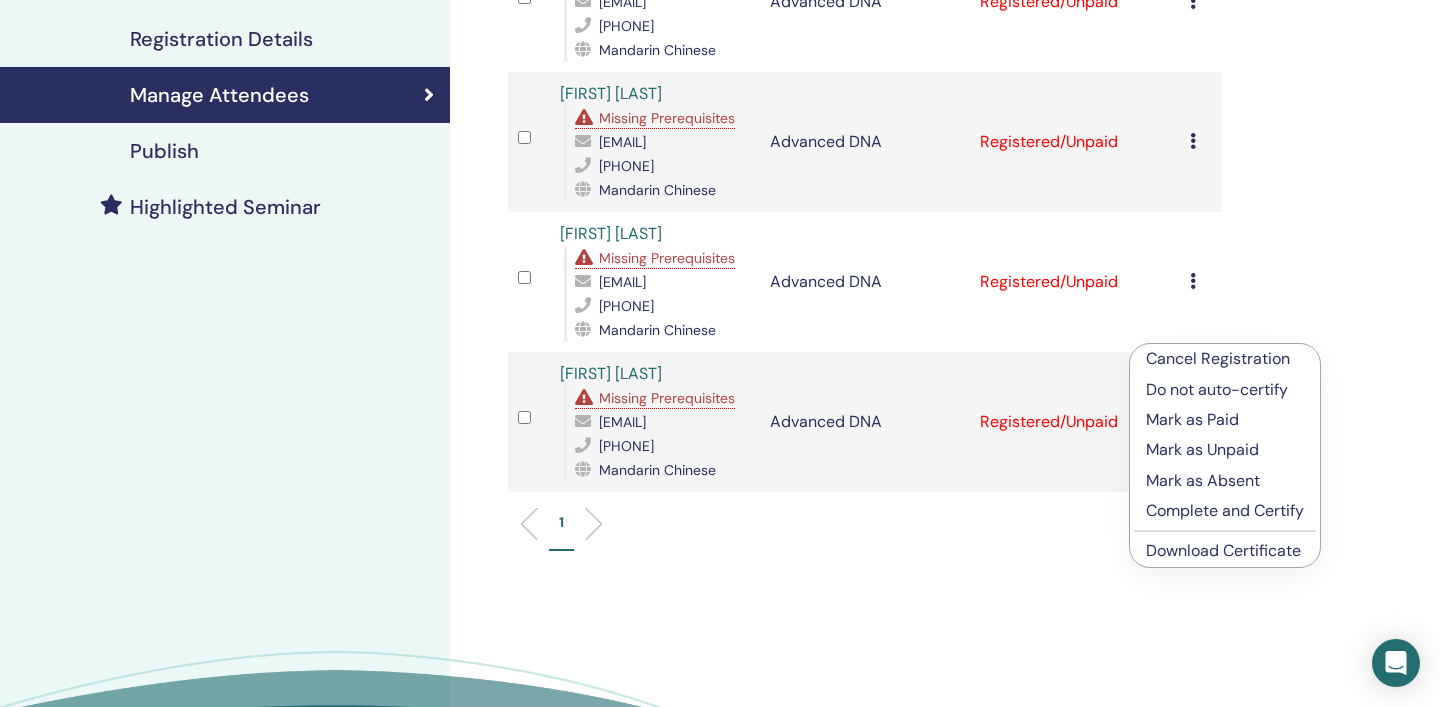 click on "Download Certificate" at bounding box center (1223, 550) 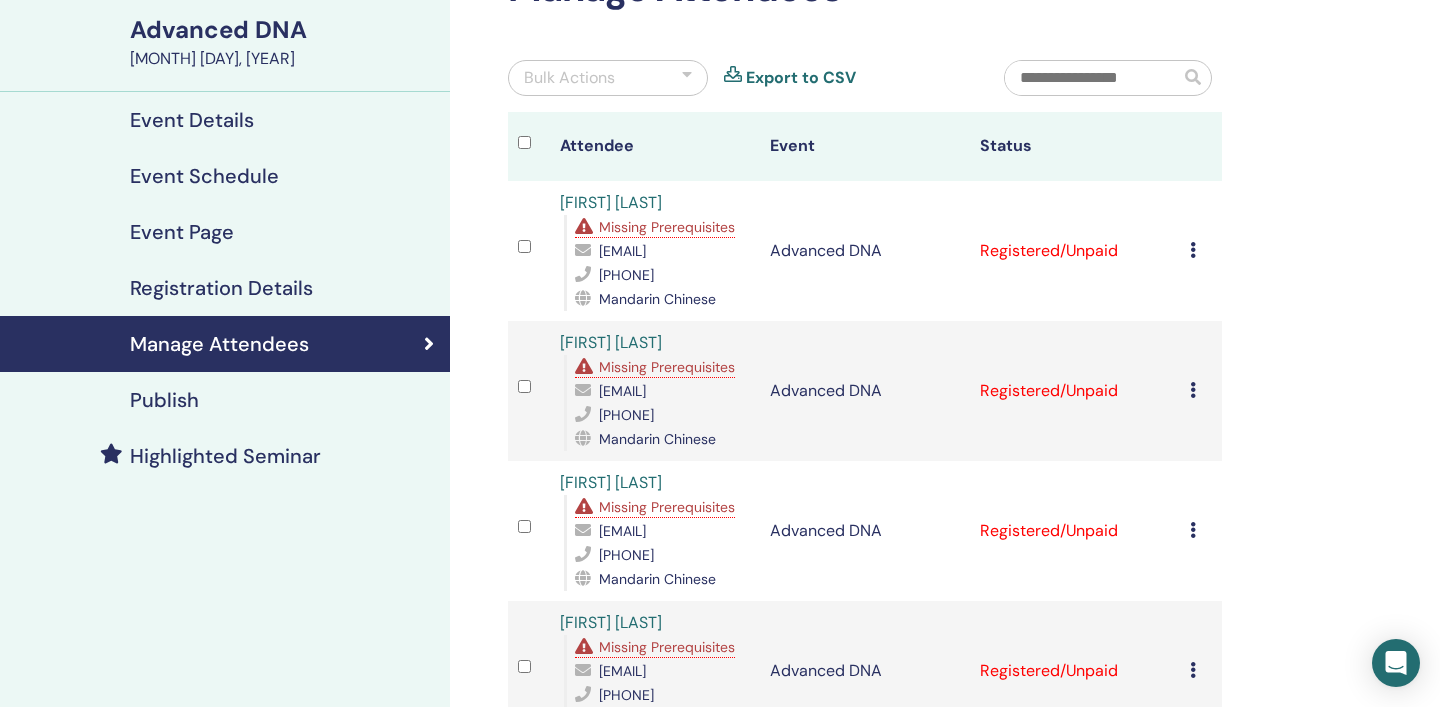 scroll, scrollTop: 142, scrollLeft: 0, axis: vertical 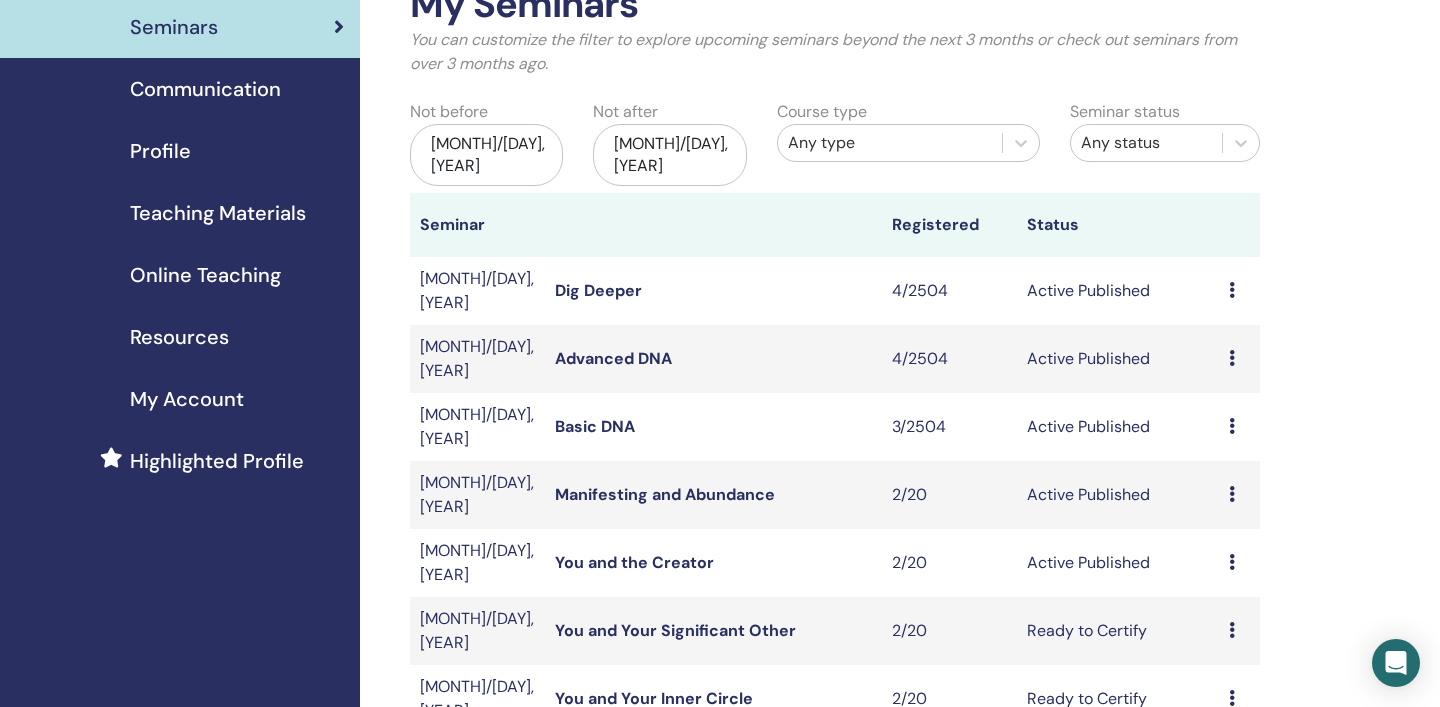 click at bounding box center [1232, 290] 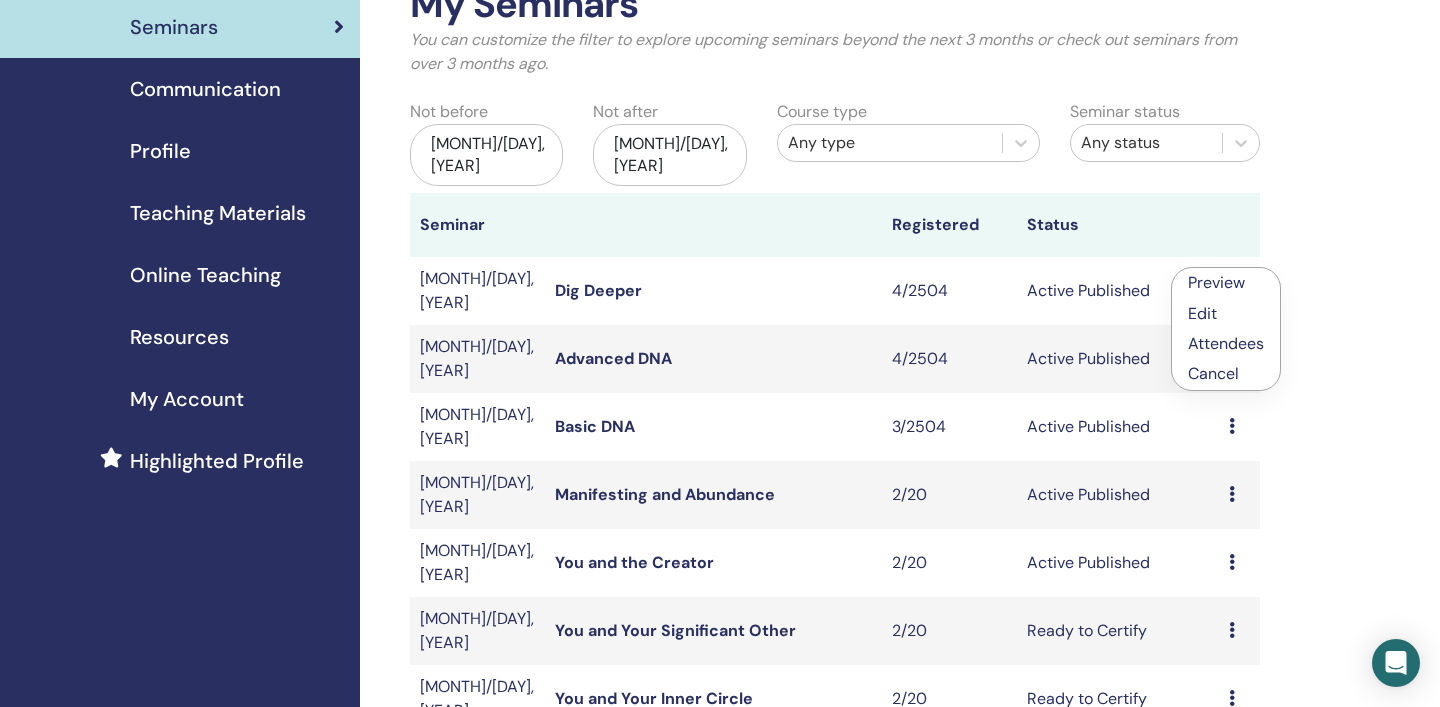 click on "Attendees" at bounding box center (1226, 343) 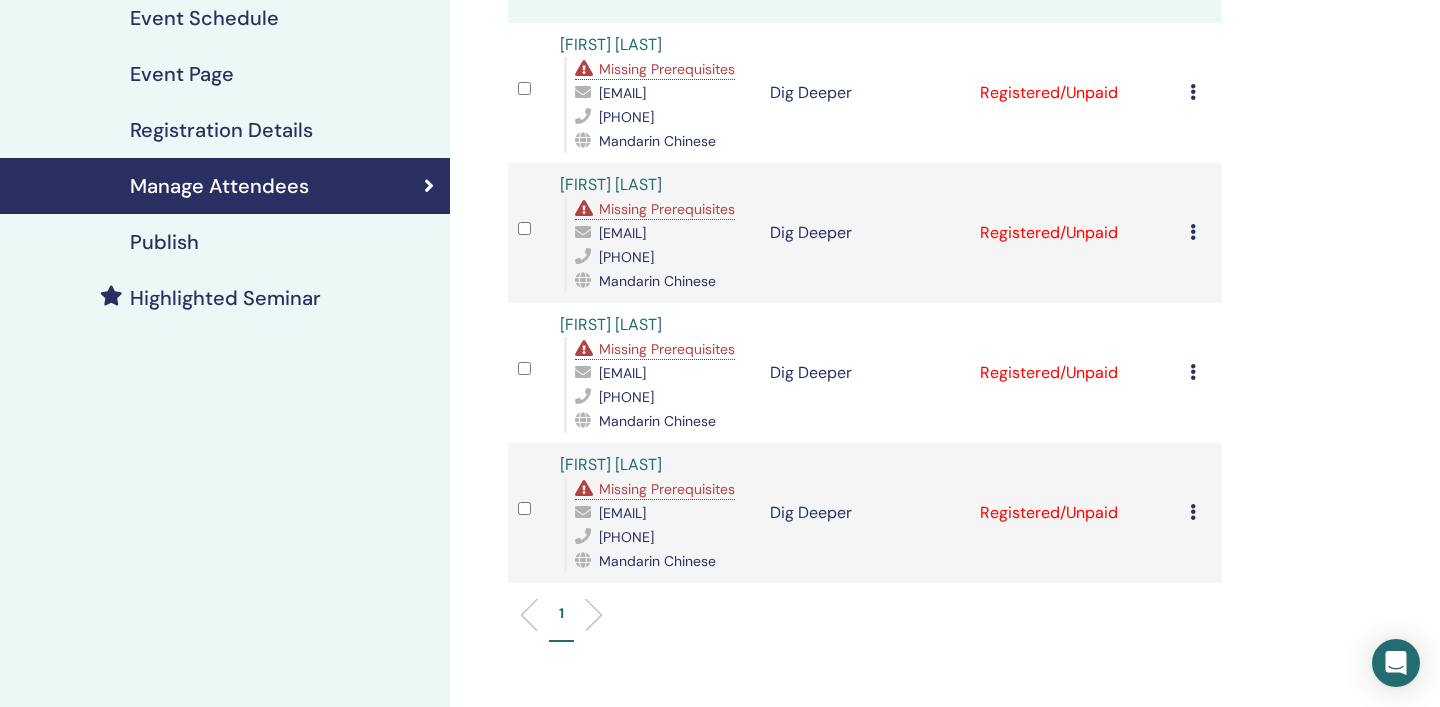 scroll, scrollTop: 310, scrollLeft: 0, axis: vertical 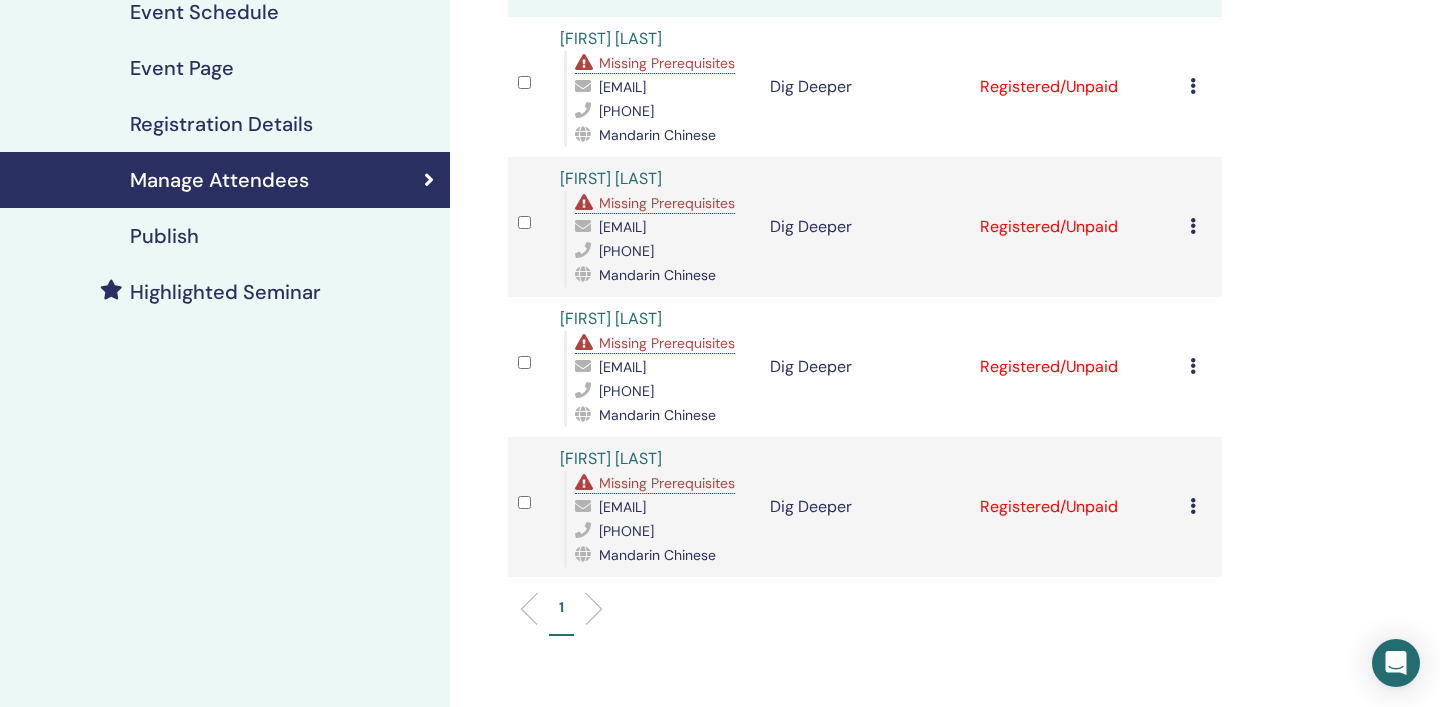 click at bounding box center [1193, 366] 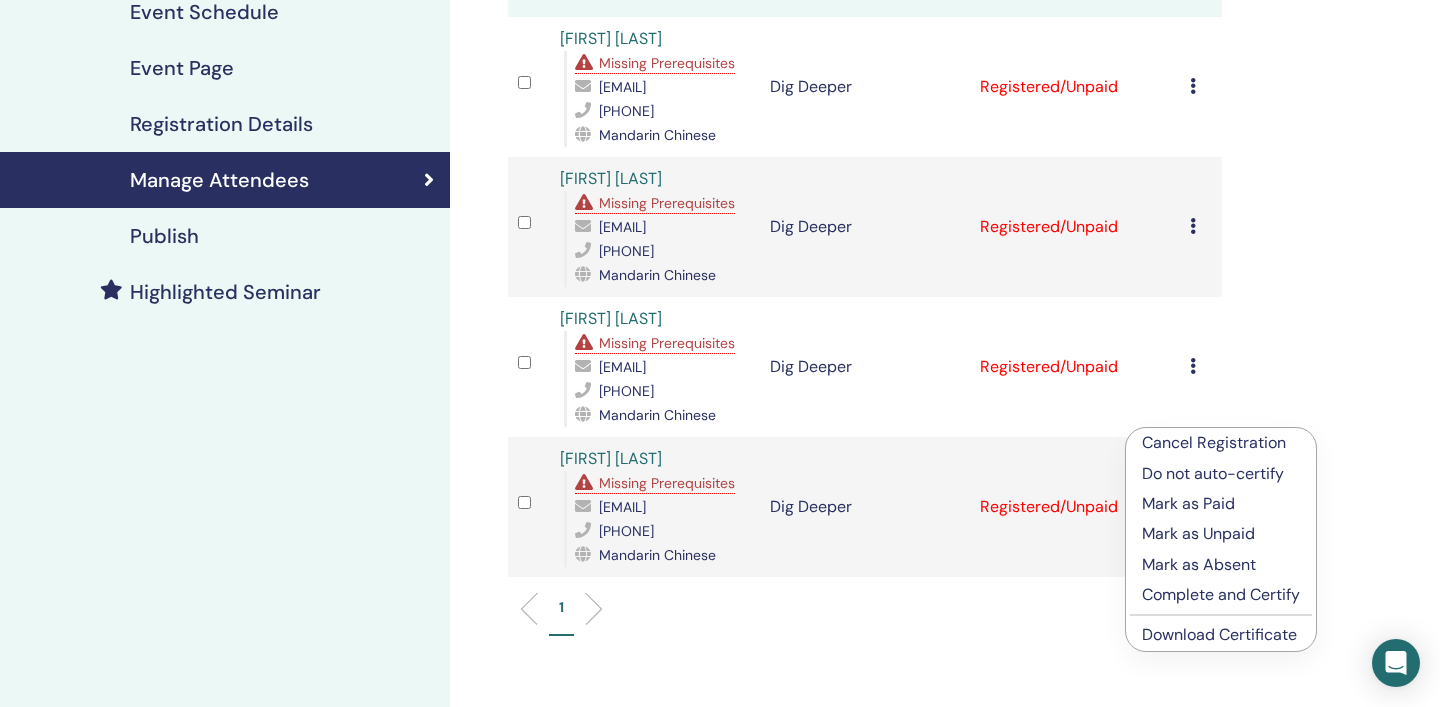 click on "Download Certificate" at bounding box center (1219, 634) 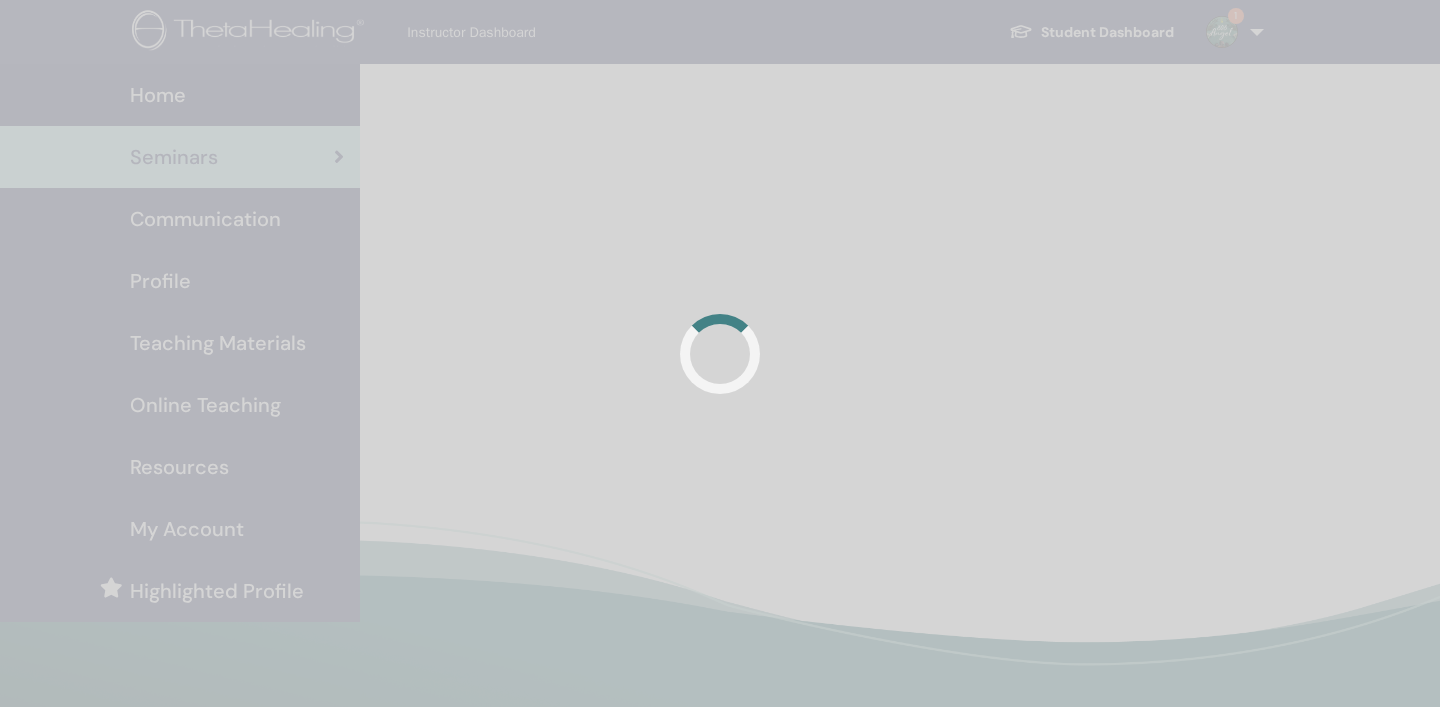 scroll, scrollTop: 130, scrollLeft: 0, axis: vertical 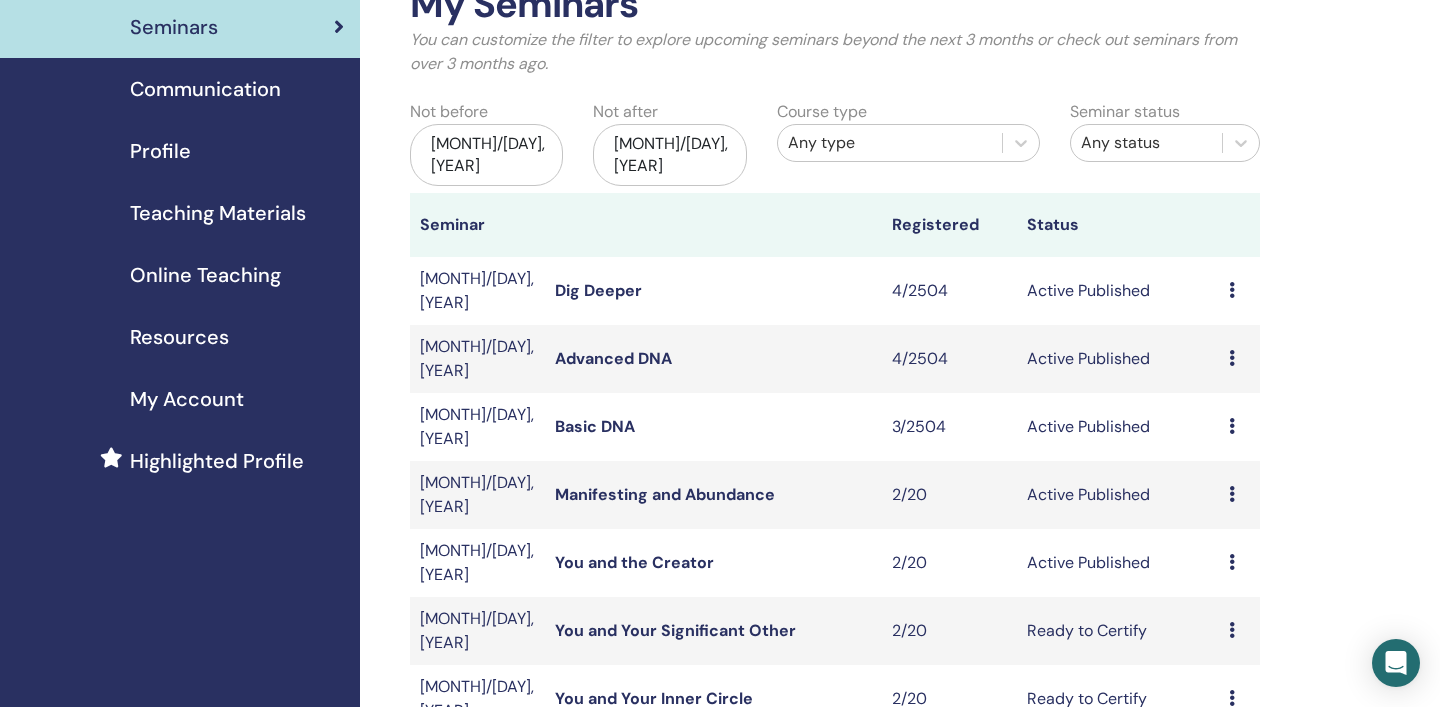 click at bounding box center [1232, 426] 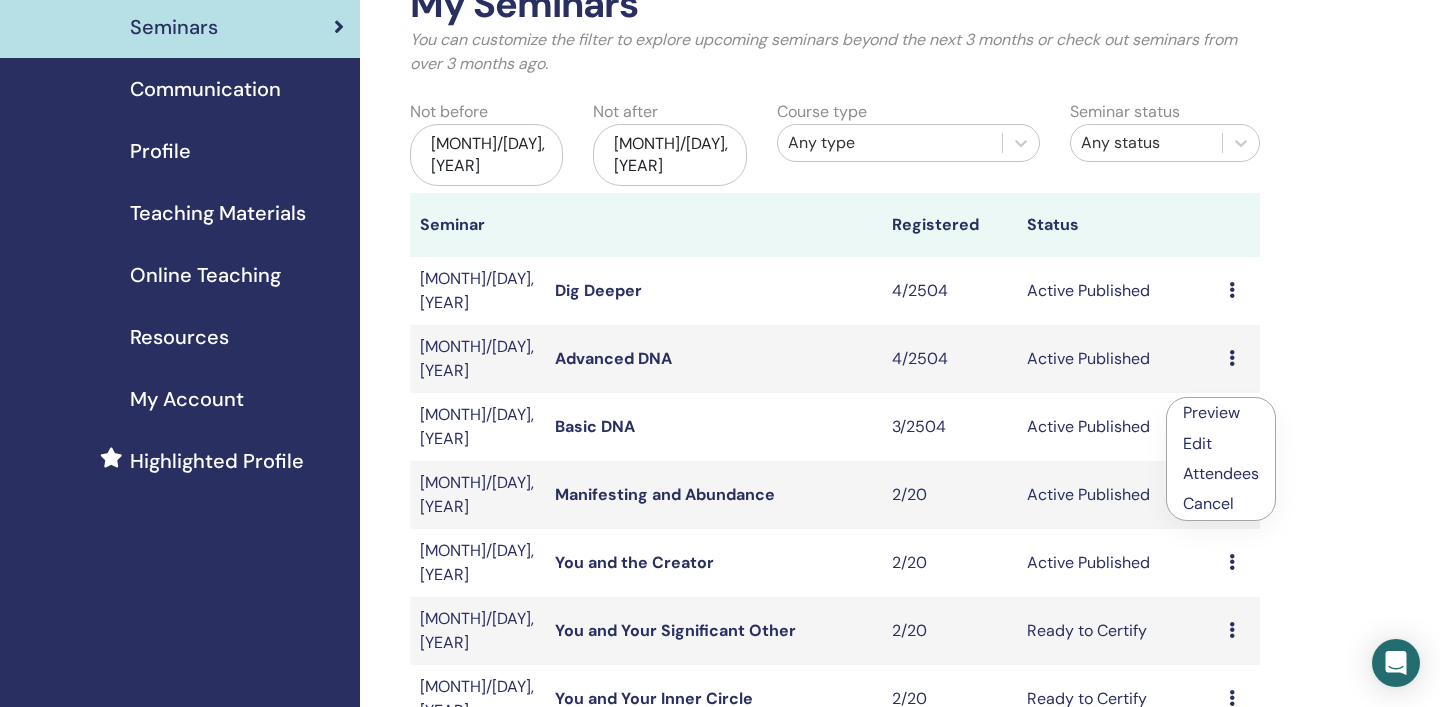 click on "Attendees" at bounding box center (1221, 473) 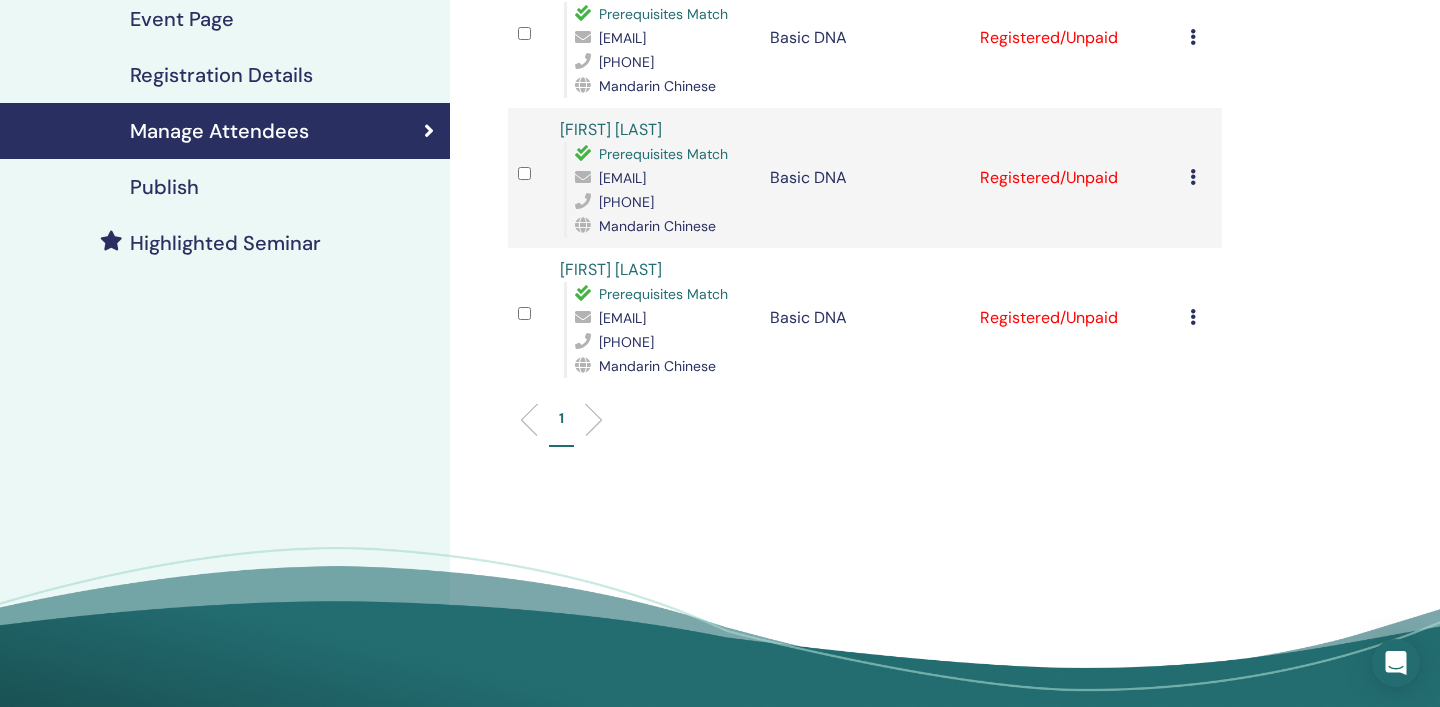 scroll, scrollTop: 298, scrollLeft: 0, axis: vertical 